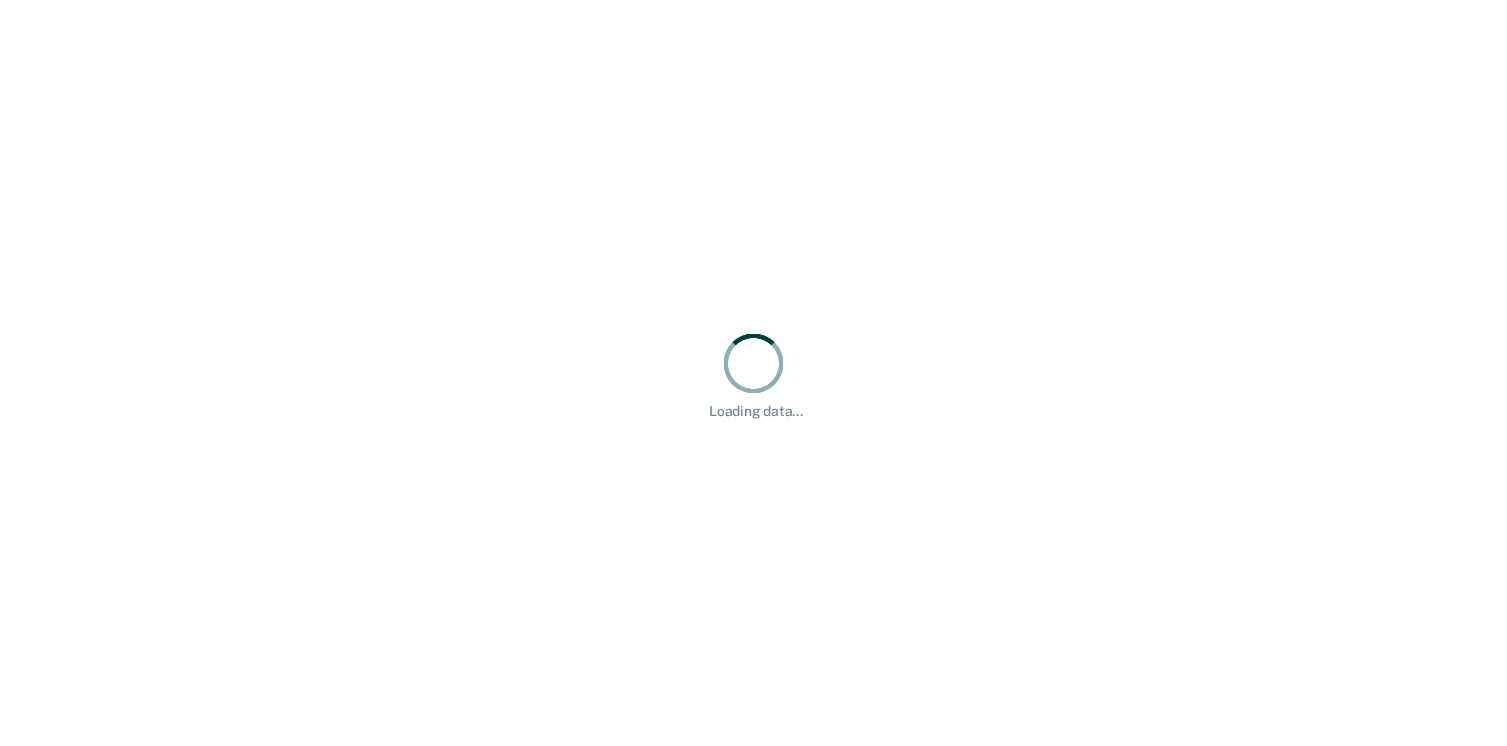 scroll, scrollTop: 0, scrollLeft: 0, axis: both 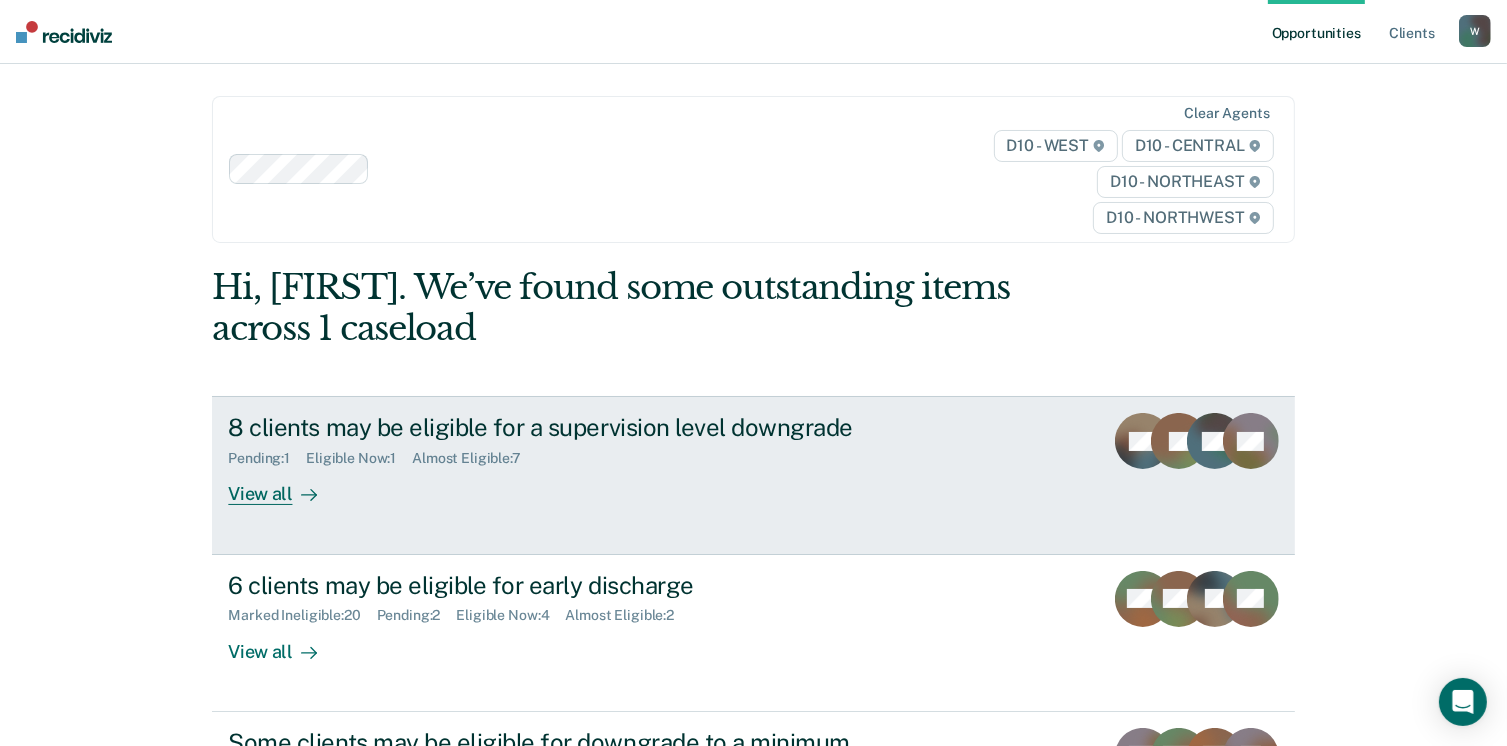 click on "Pending : 1 Eligible Now : 1 Almost Eligible : 7" at bounding box center (579, 454) 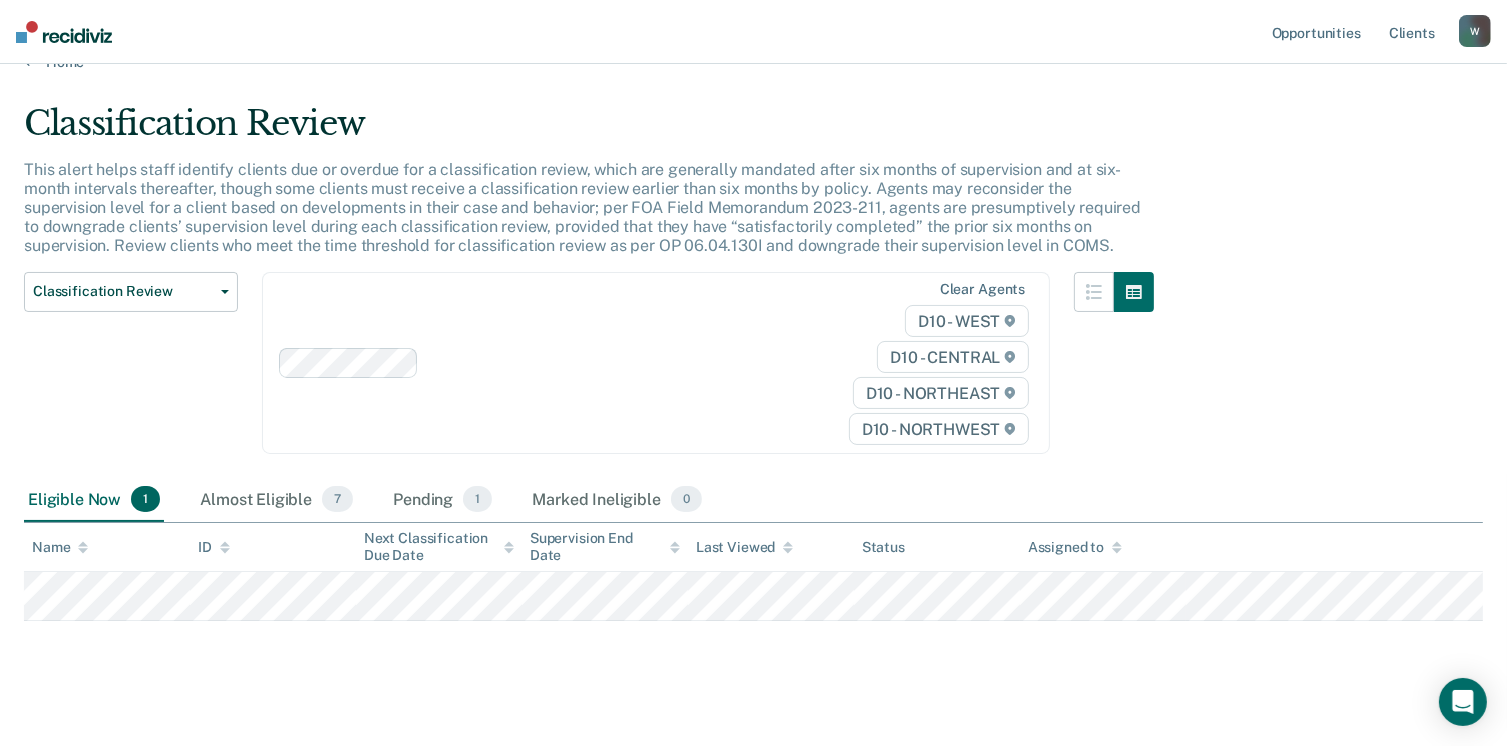 scroll, scrollTop: 52, scrollLeft: 0, axis: vertical 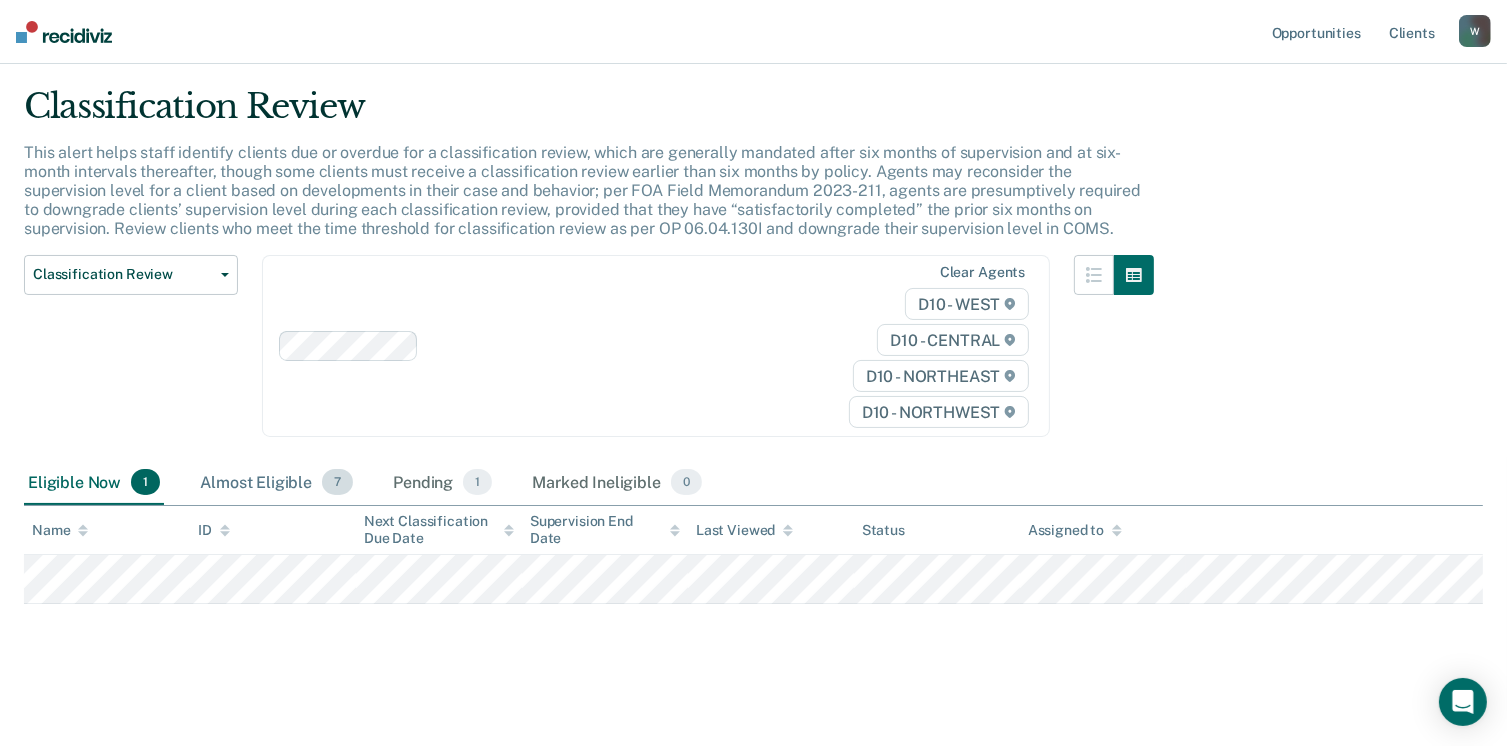 click on "Almost Eligible 7" at bounding box center [276, 483] 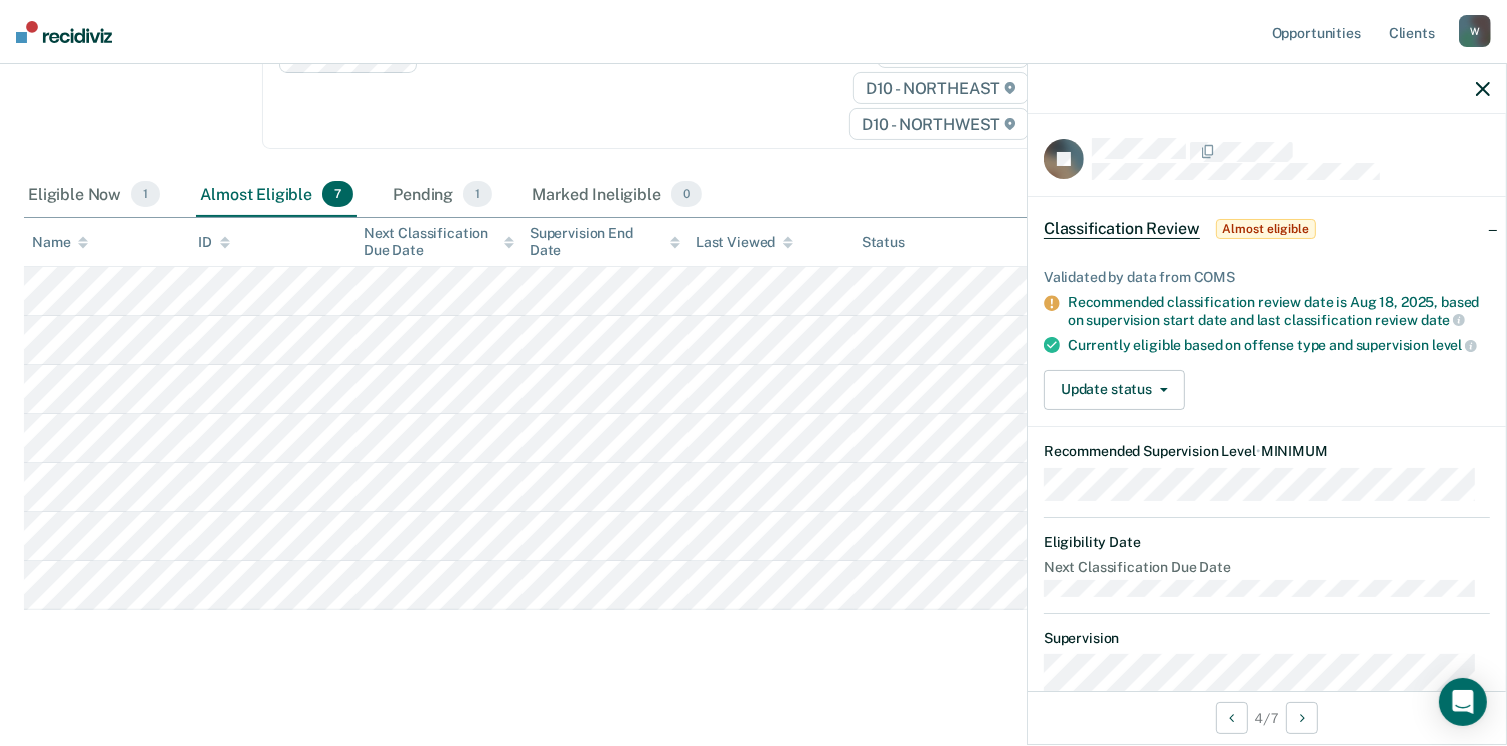 scroll, scrollTop: 345, scrollLeft: 0, axis: vertical 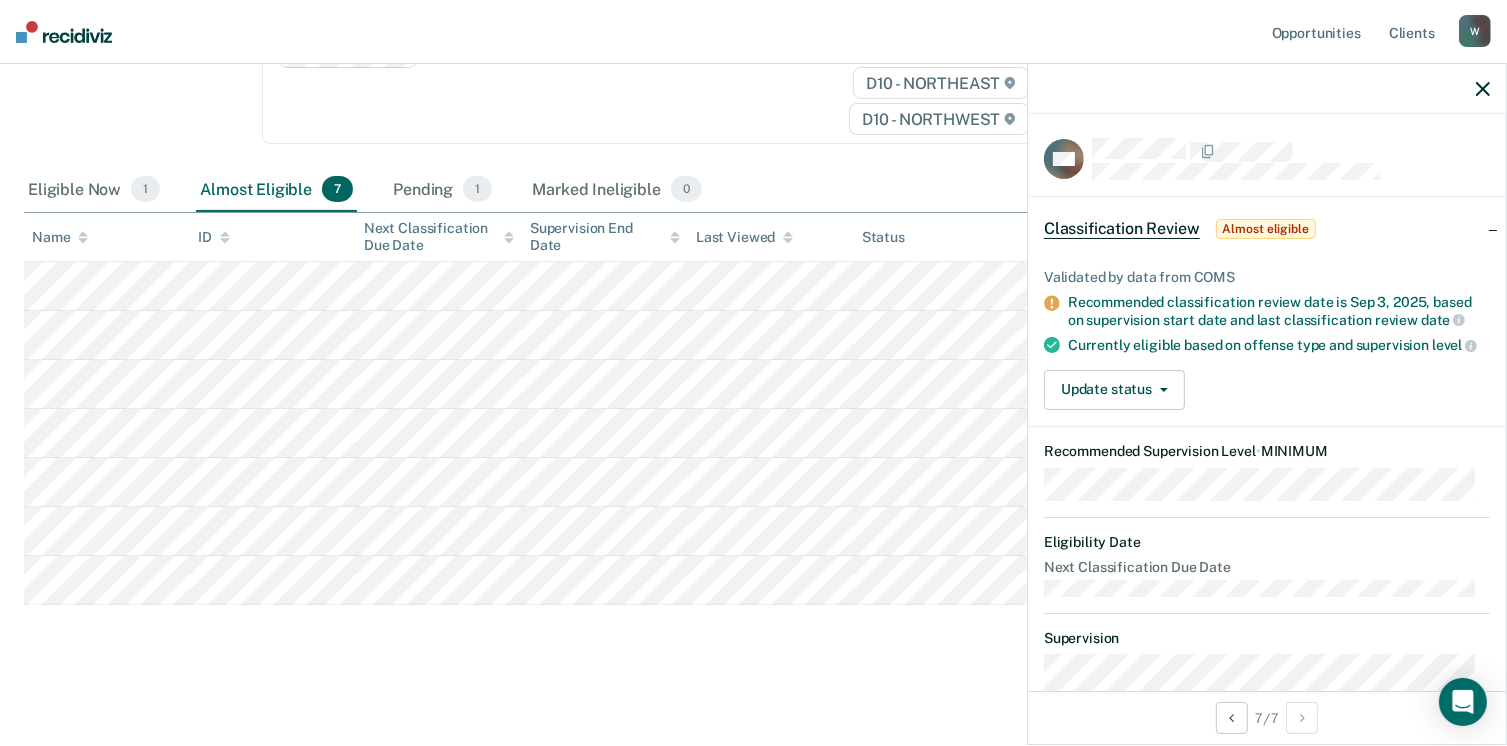 click on "Classification Review Classification Review Early Discharge Minimum Telephone Reporting Overdue for Discharge Supervision Level Mismatch" at bounding box center (131, 65) 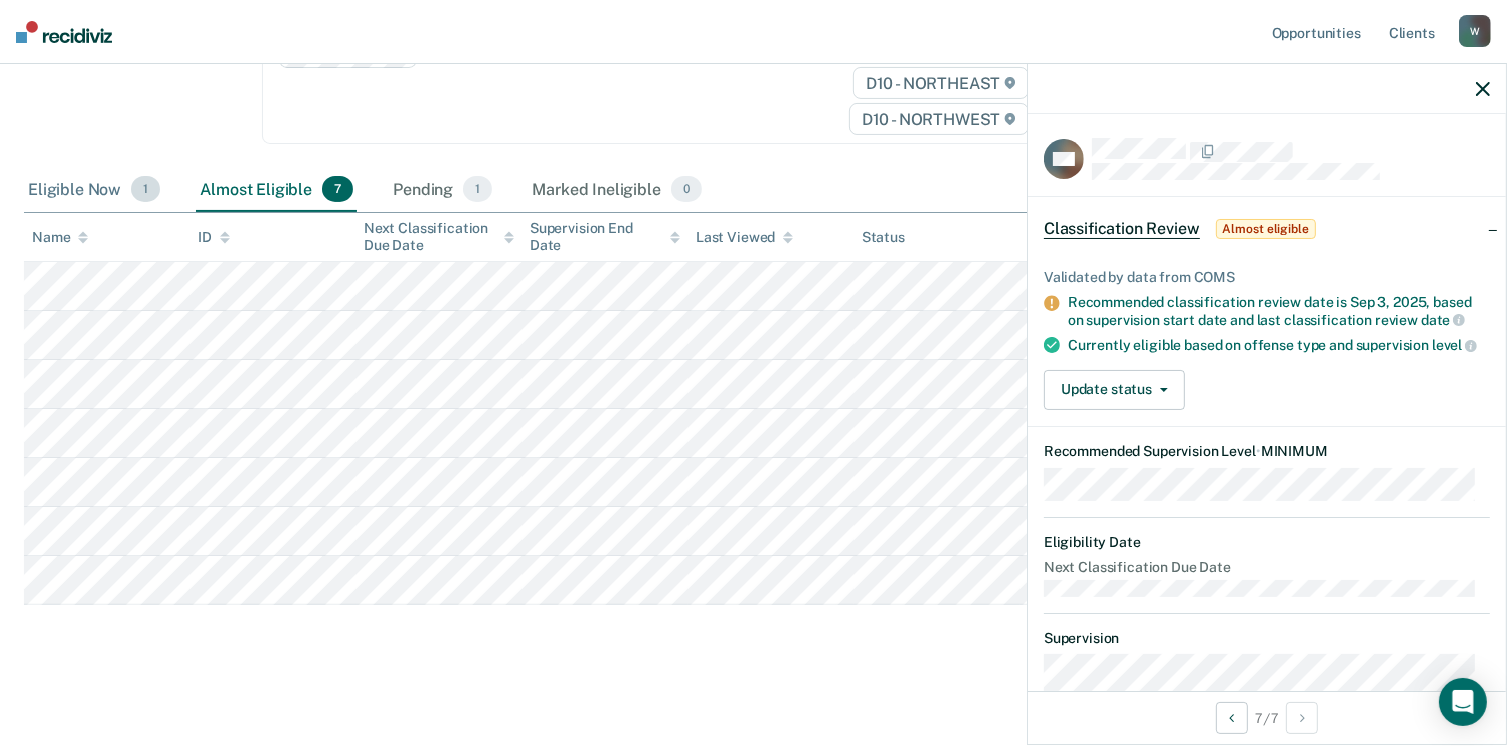 click on "Eligible Now 1" at bounding box center (94, 190) 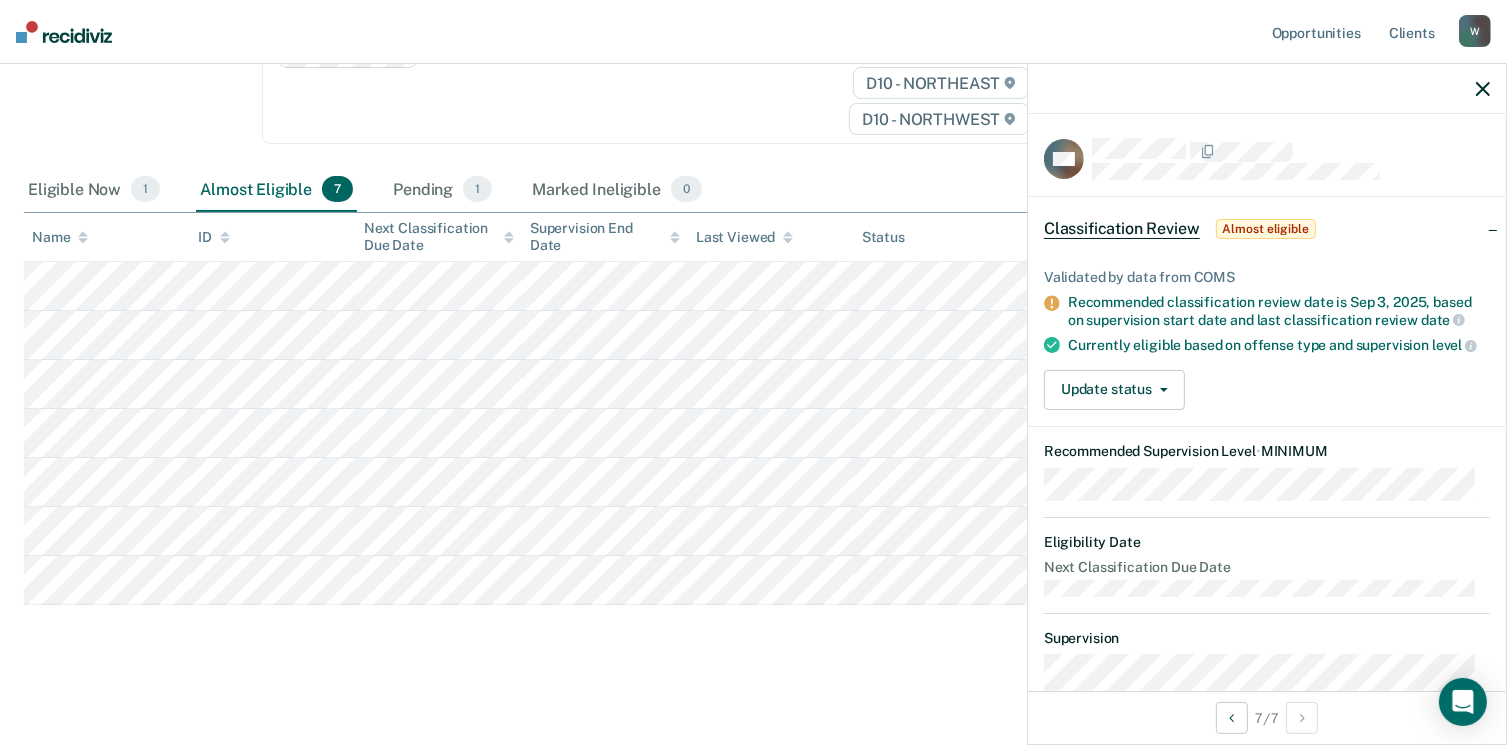 scroll, scrollTop: 52, scrollLeft: 0, axis: vertical 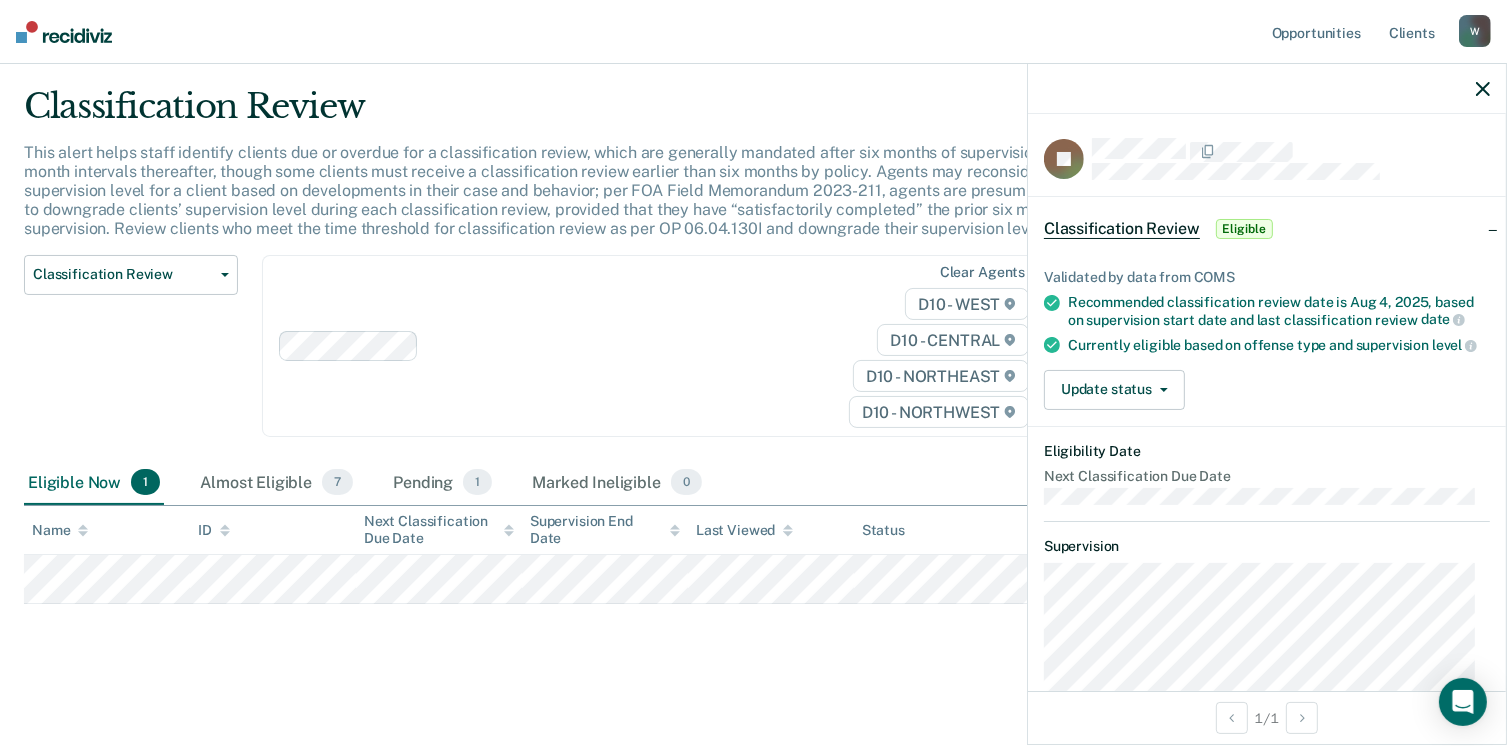 click on "Opportunities Client s [EMAIL] W Profile How it works Log Out" at bounding box center (753, 32) 